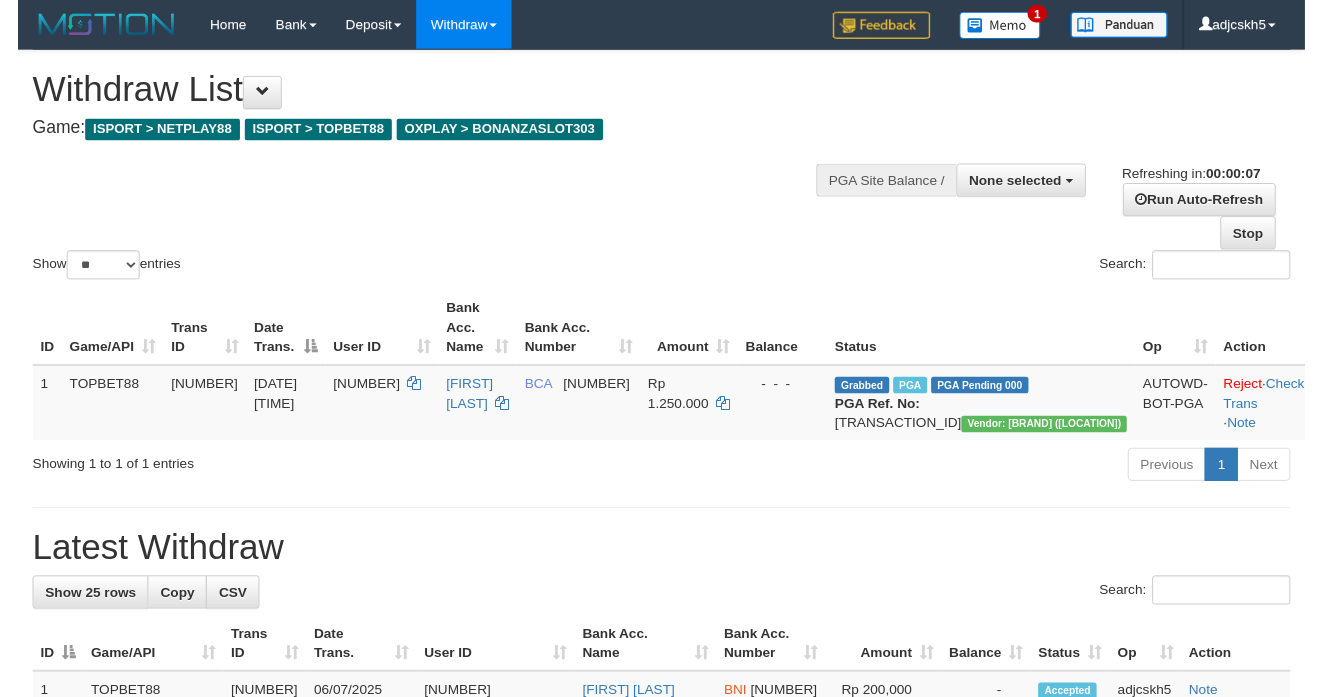 scroll, scrollTop: 0, scrollLeft: 0, axis: both 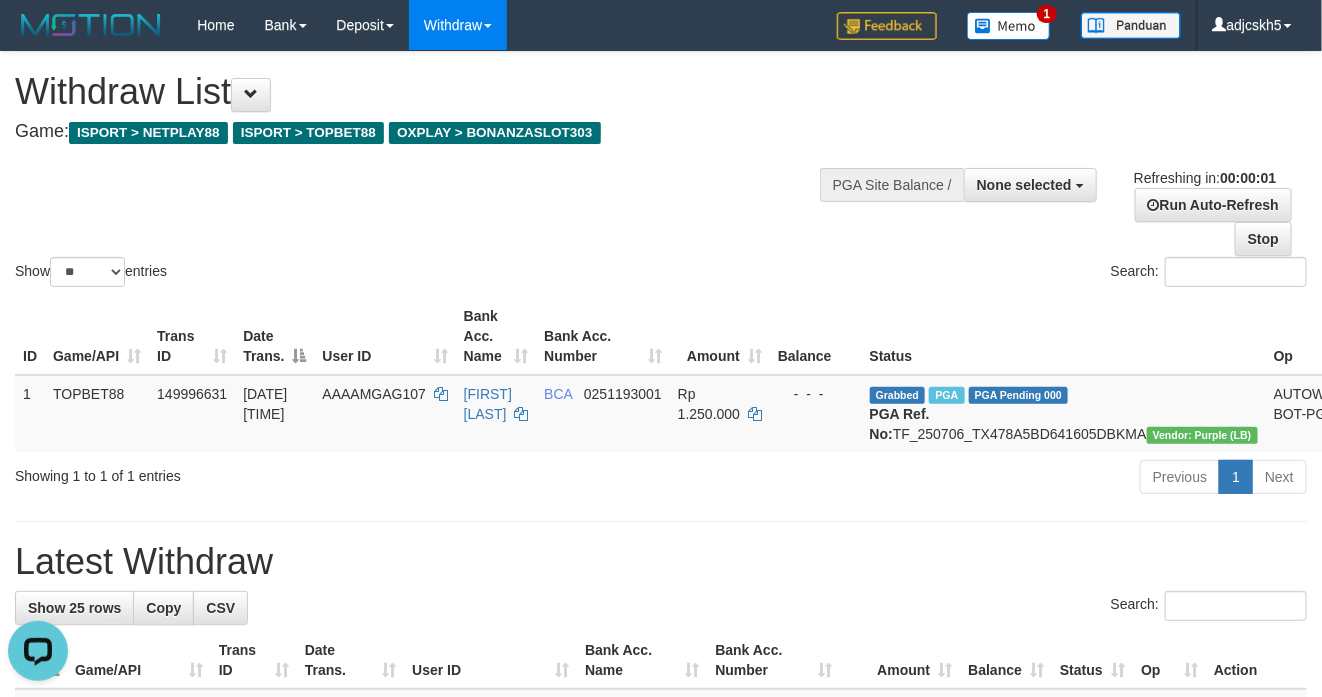 click on "Show  ** ** ** ***  entries" at bounding box center (330, 274) 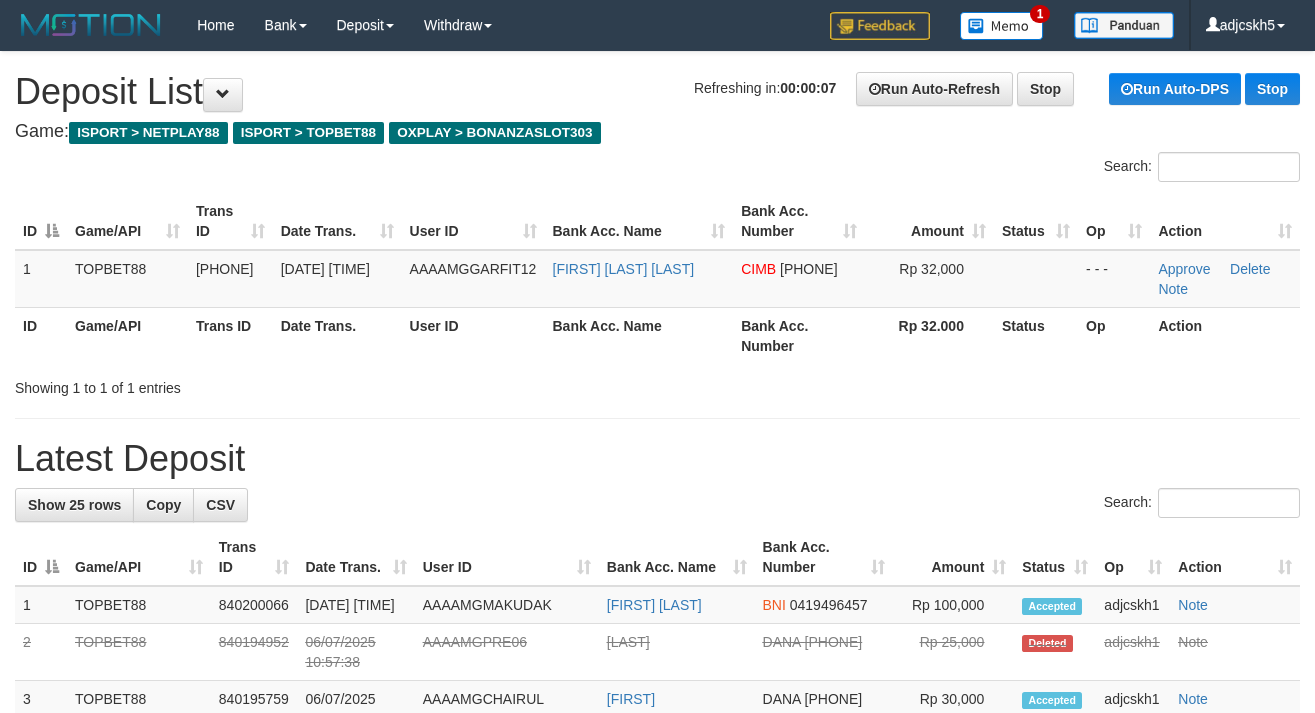 scroll, scrollTop: 0, scrollLeft: 0, axis: both 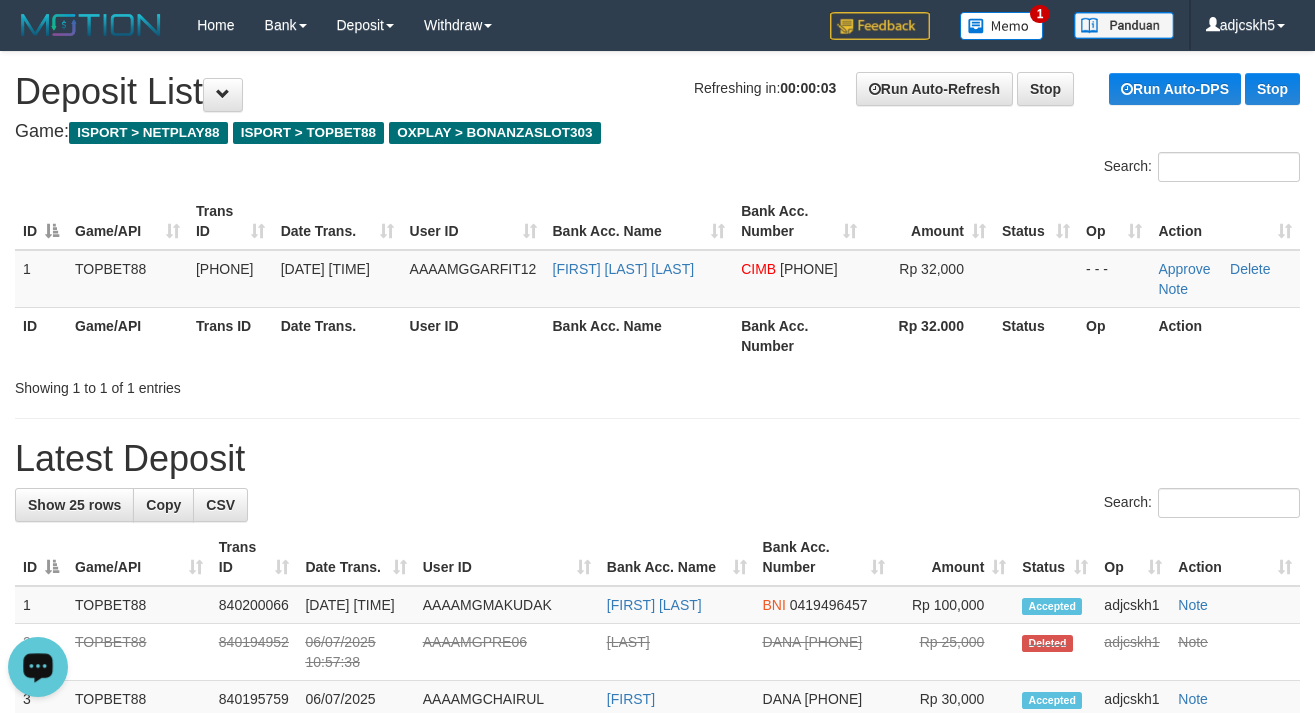 click at bounding box center (931, 370) 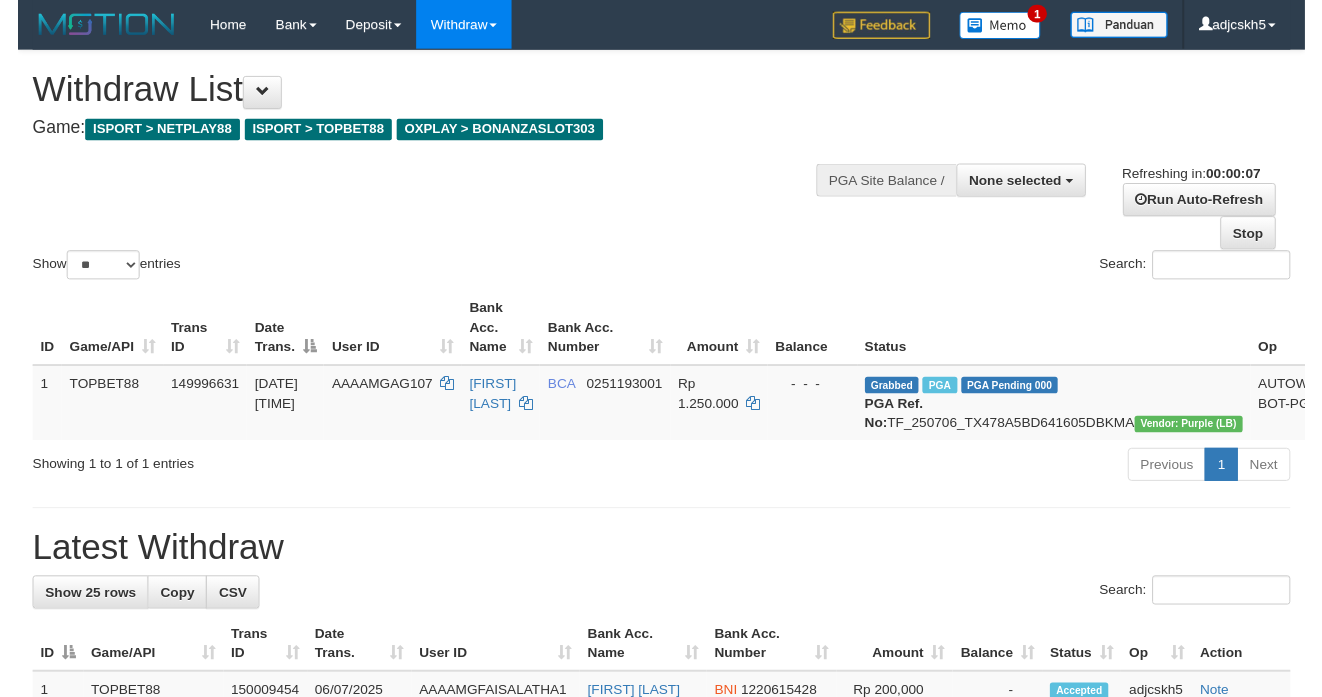 scroll, scrollTop: 0, scrollLeft: 0, axis: both 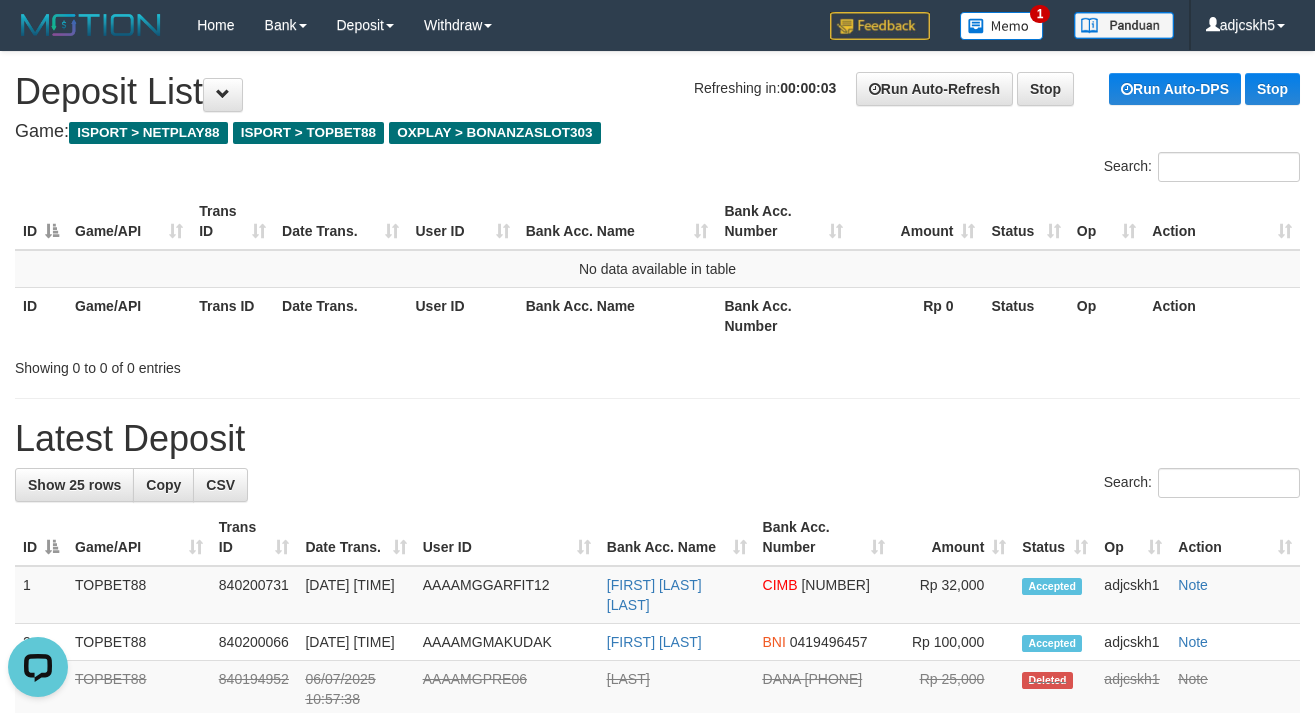 click on "Latest Deposit" at bounding box center [657, 439] 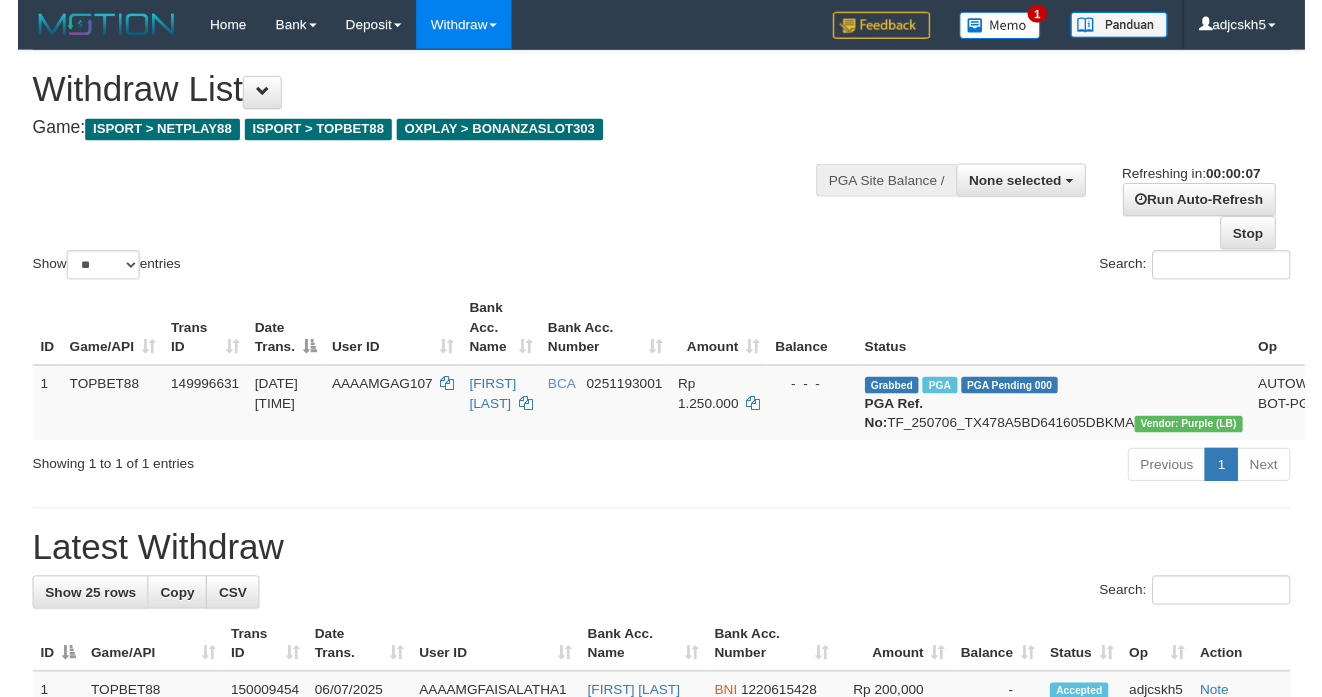 scroll, scrollTop: 0, scrollLeft: 0, axis: both 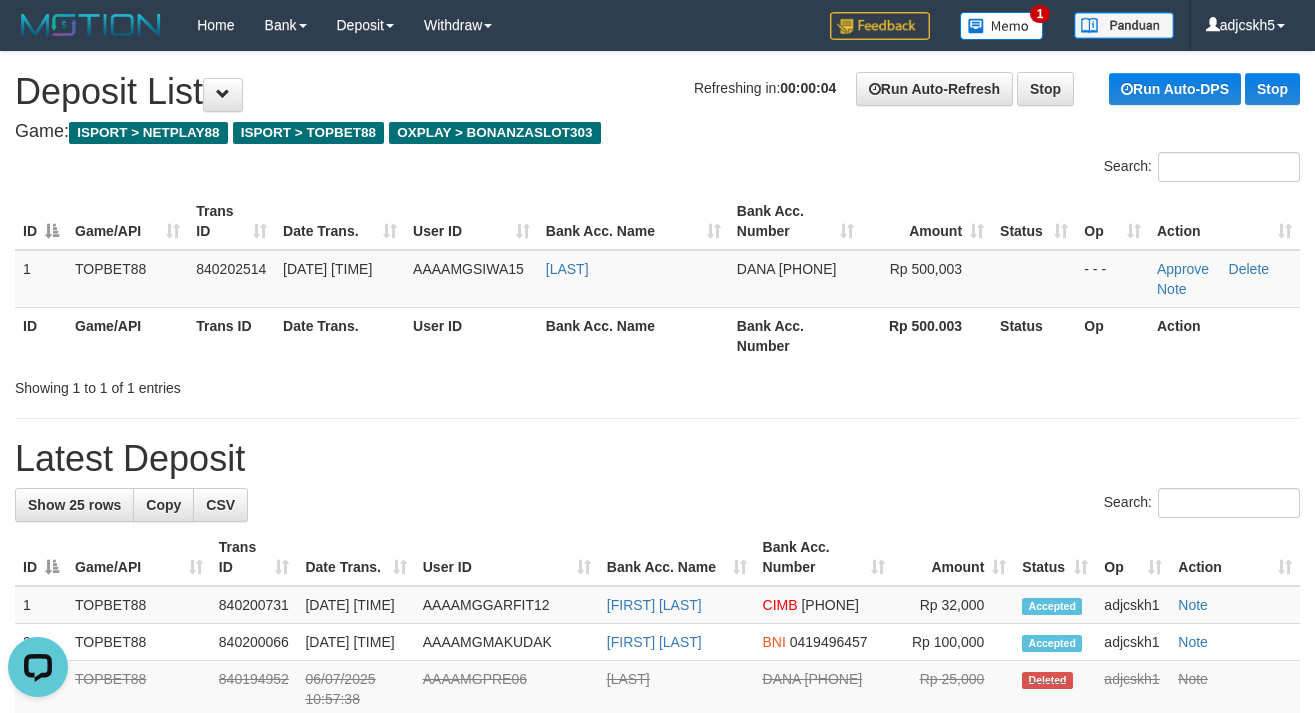 click on "**********" at bounding box center (657, 1078) 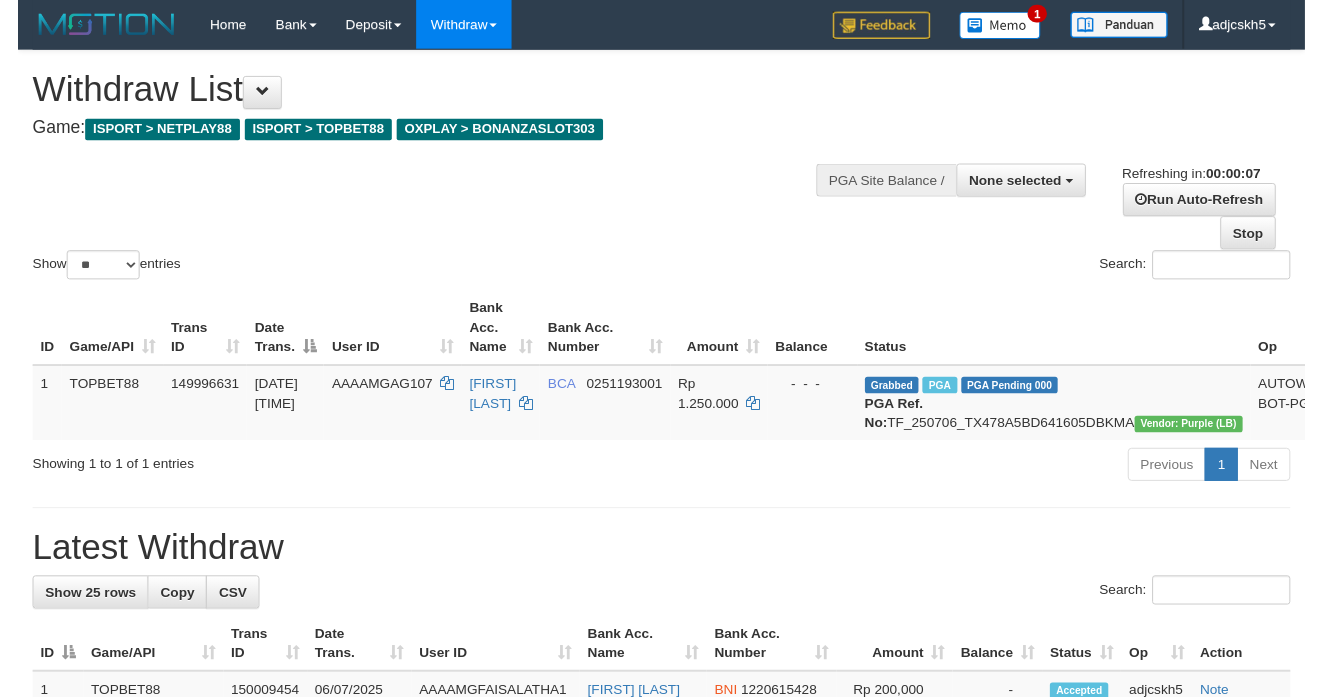 scroll, scrollTop: 0, scrollLeft: 0, axis: both 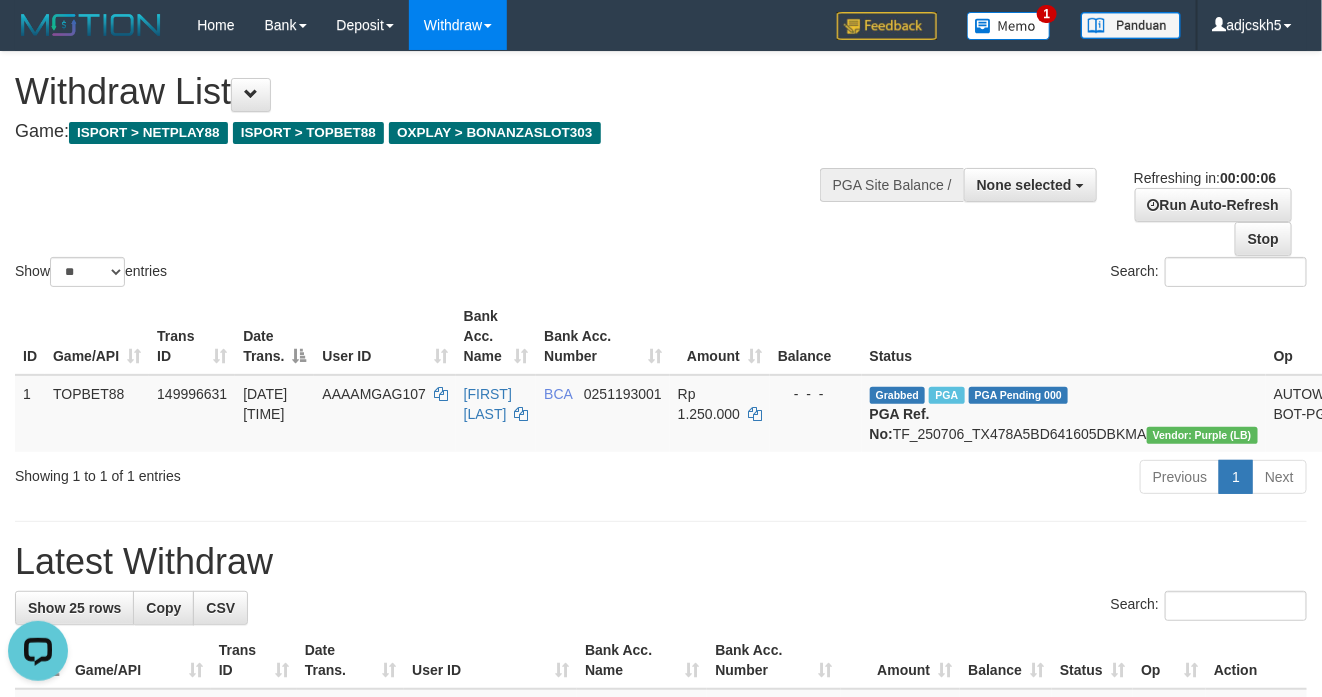 click on "Show  ** ** ** ***  entries" at bounding box center [330, 274] 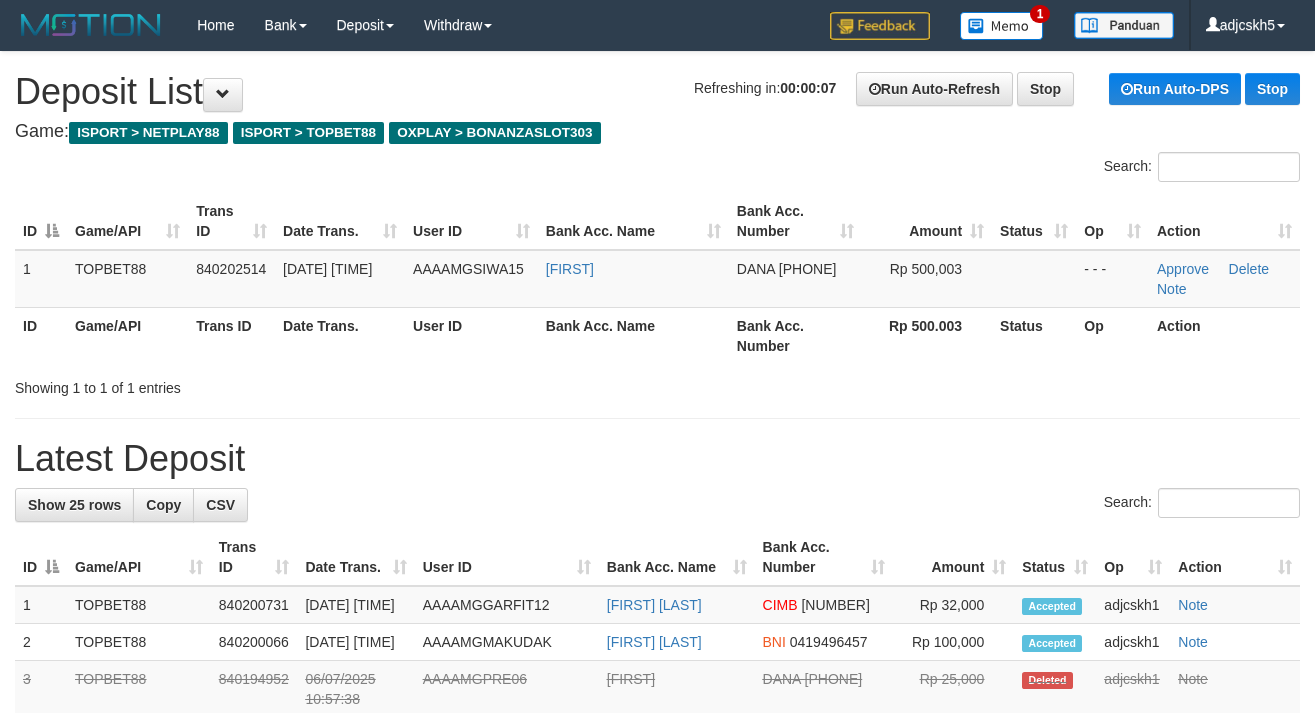 scroll, scrollTop: 0, scrollLeft: 0, axis: both 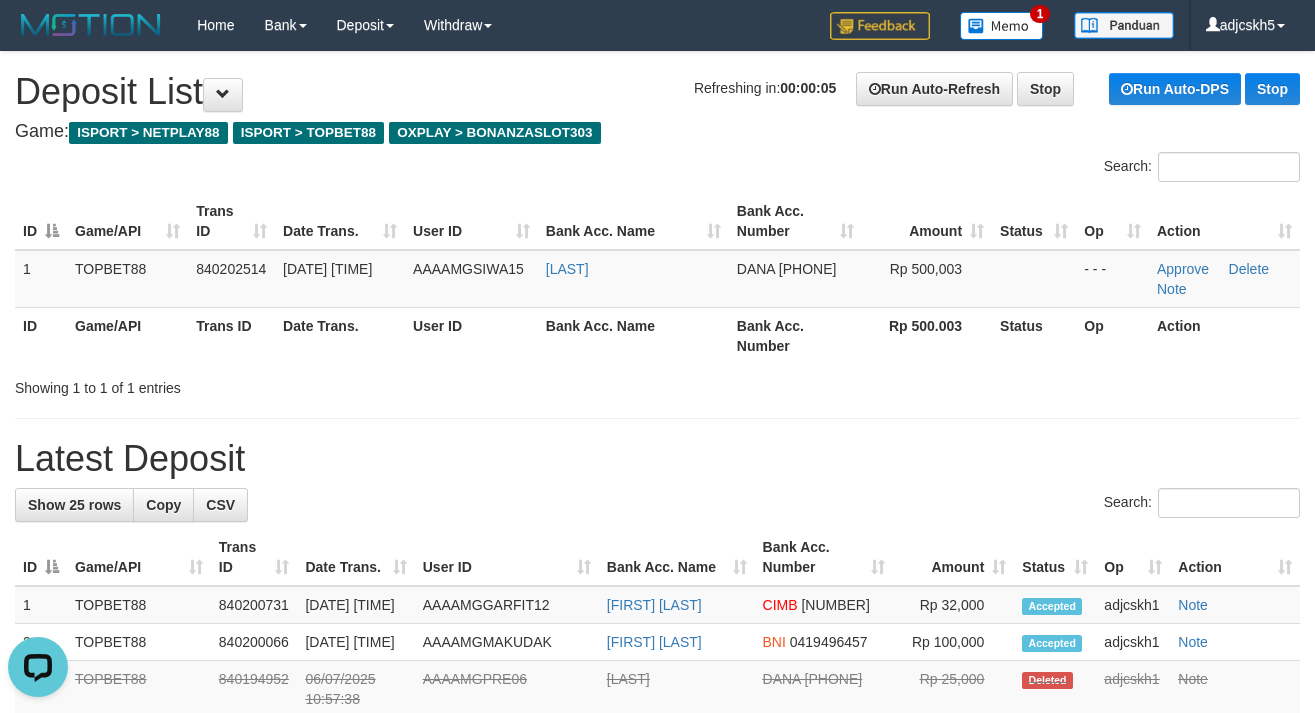 click on "Search:" at bounding box center [987, 169] 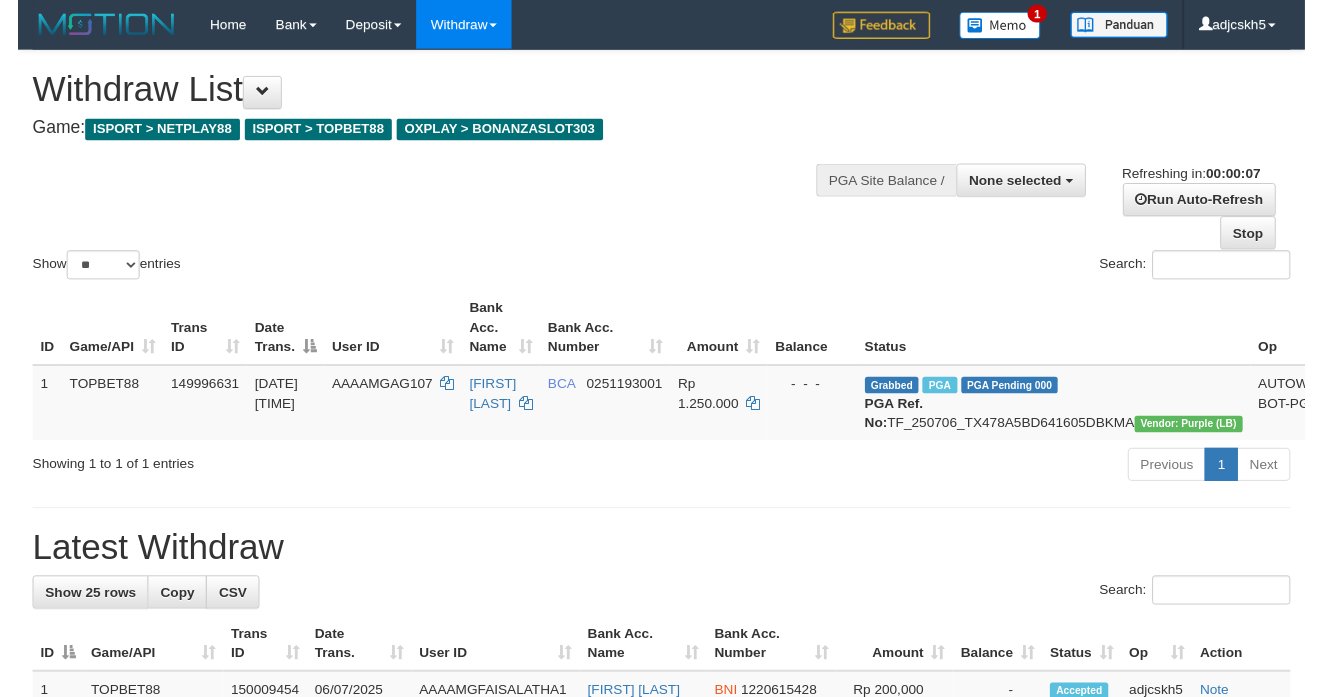 scroll, scrollTop: 0, scrollLeft: 0, axis: both 